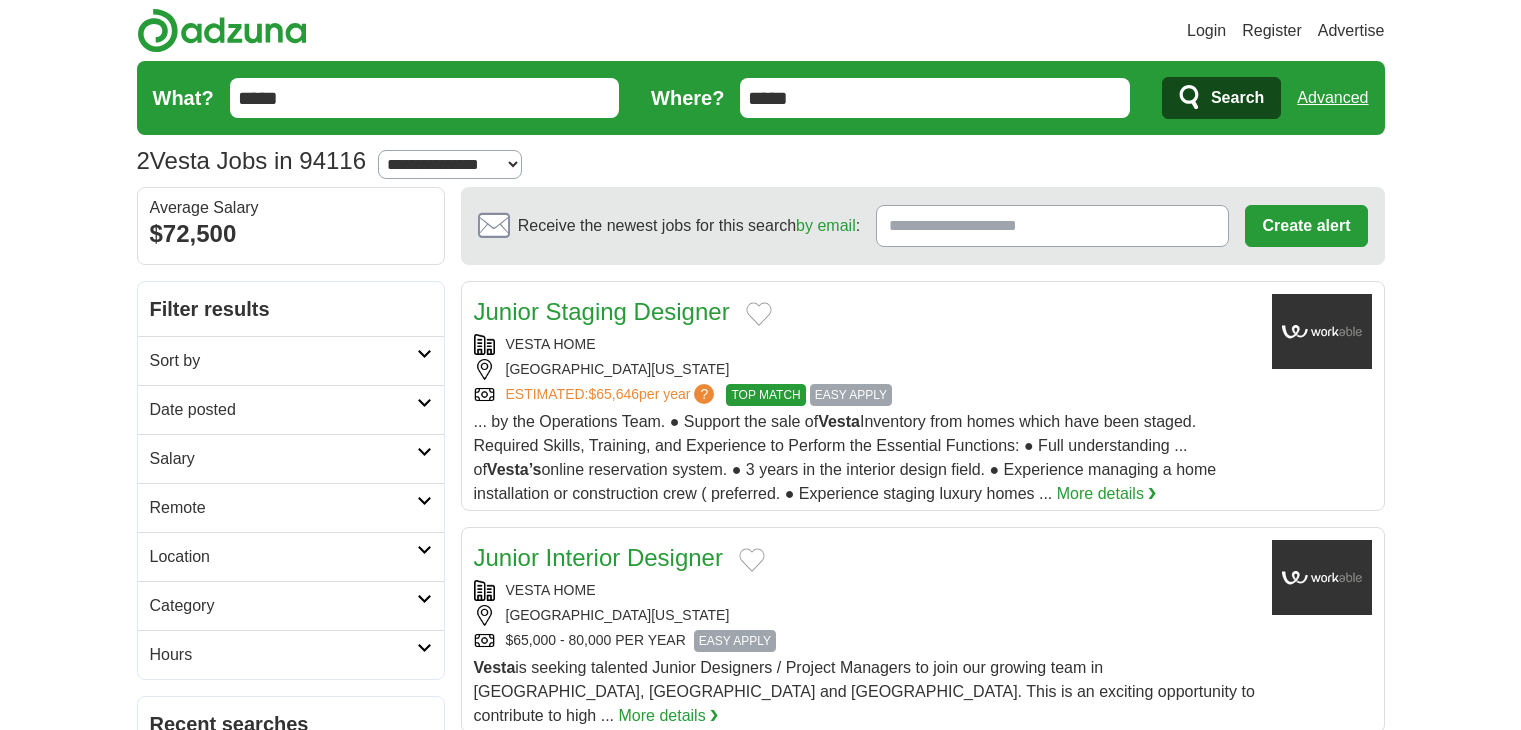 scroll, scrollTop: 0, scrollLeft: 0, axis: both 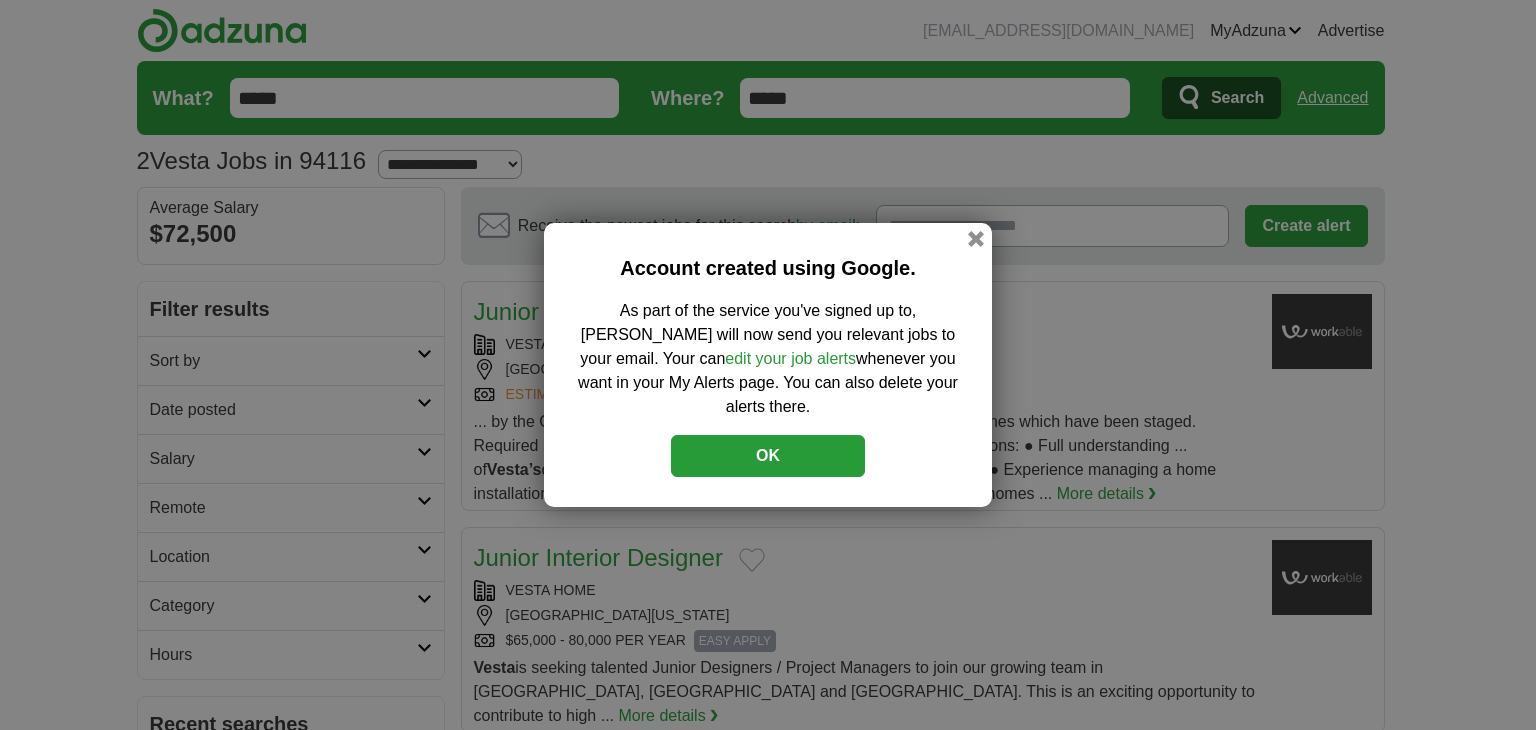 click on "OK" at bounding box center [768, 456] 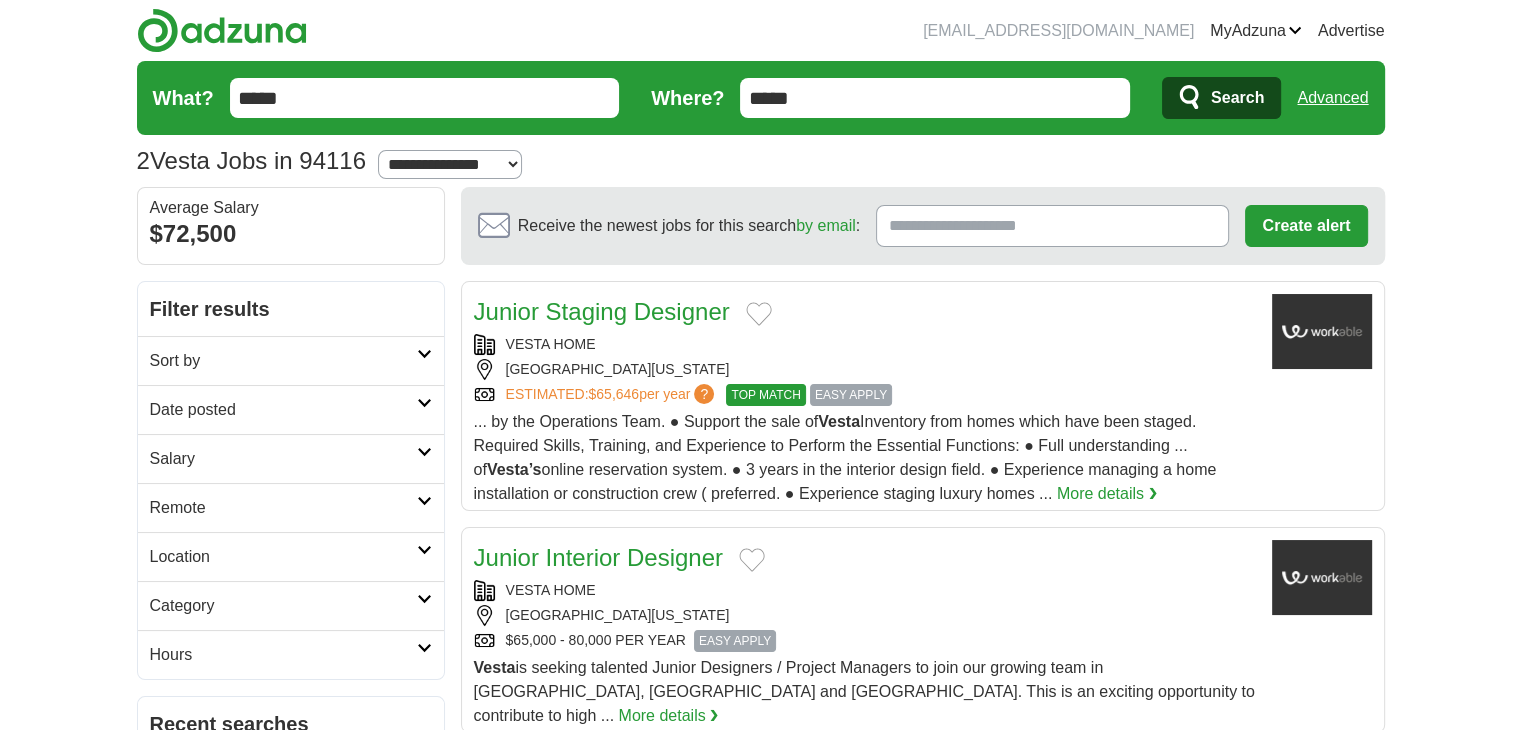 click on "[GEOGRAPHIC_DATA][US_STATE]" at bounding box center (865, 369) 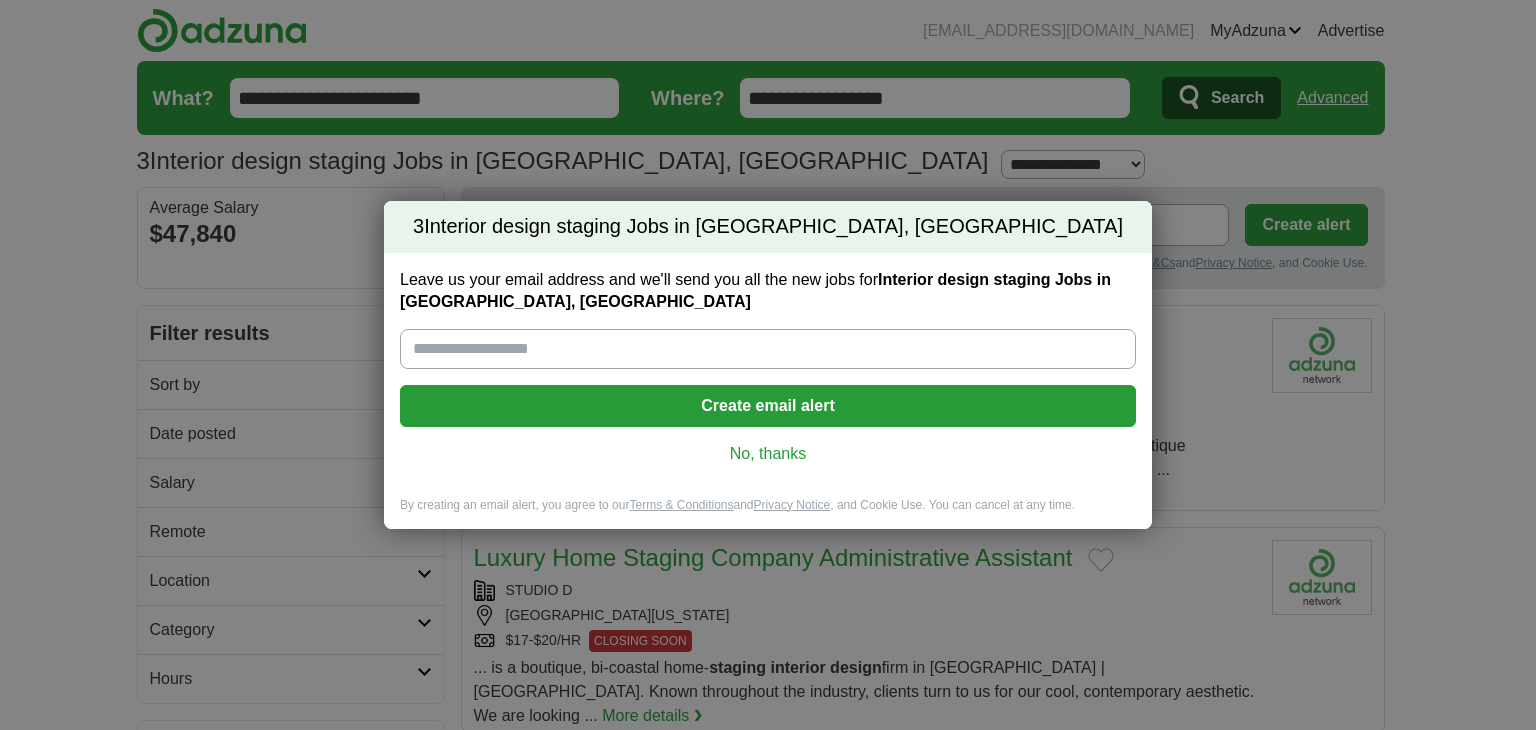 scroll, scrollTop: 0, scrollLeft: 0, axis: both 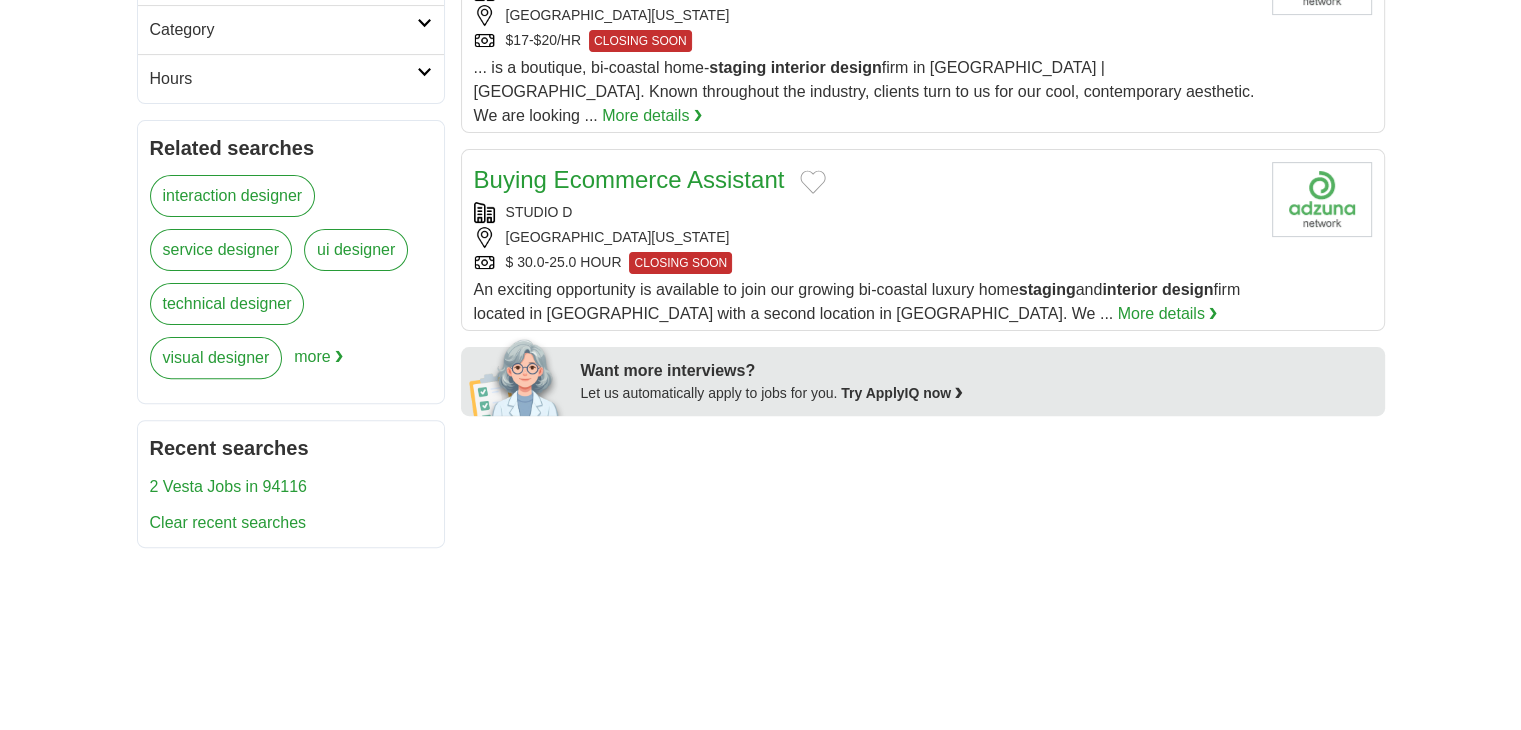 click on "[GEOGRAPHIC_DATA][US_STATE]" at bounding box center [865, 237] 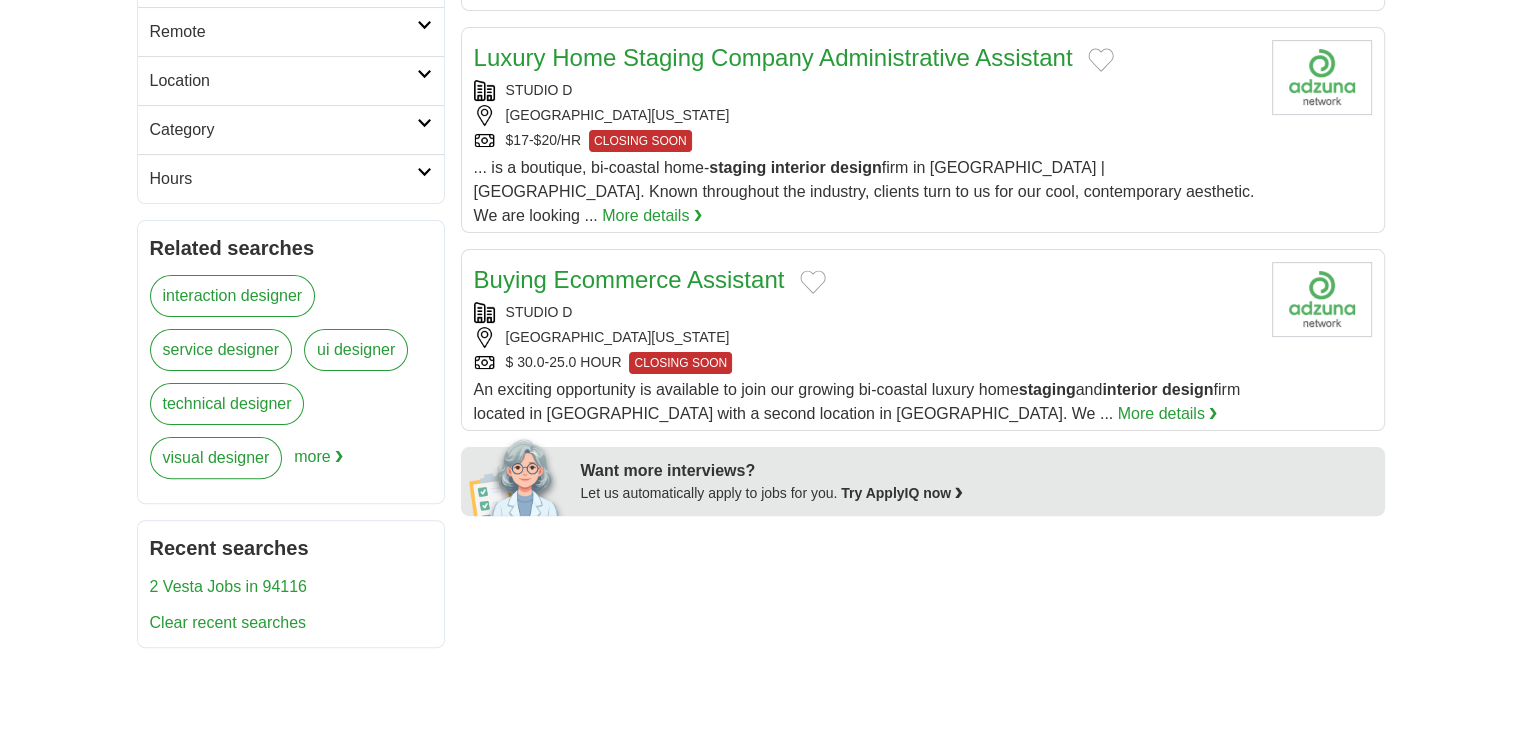 scroll, scrollTop: 0, scrollLeft: 0, axis: both 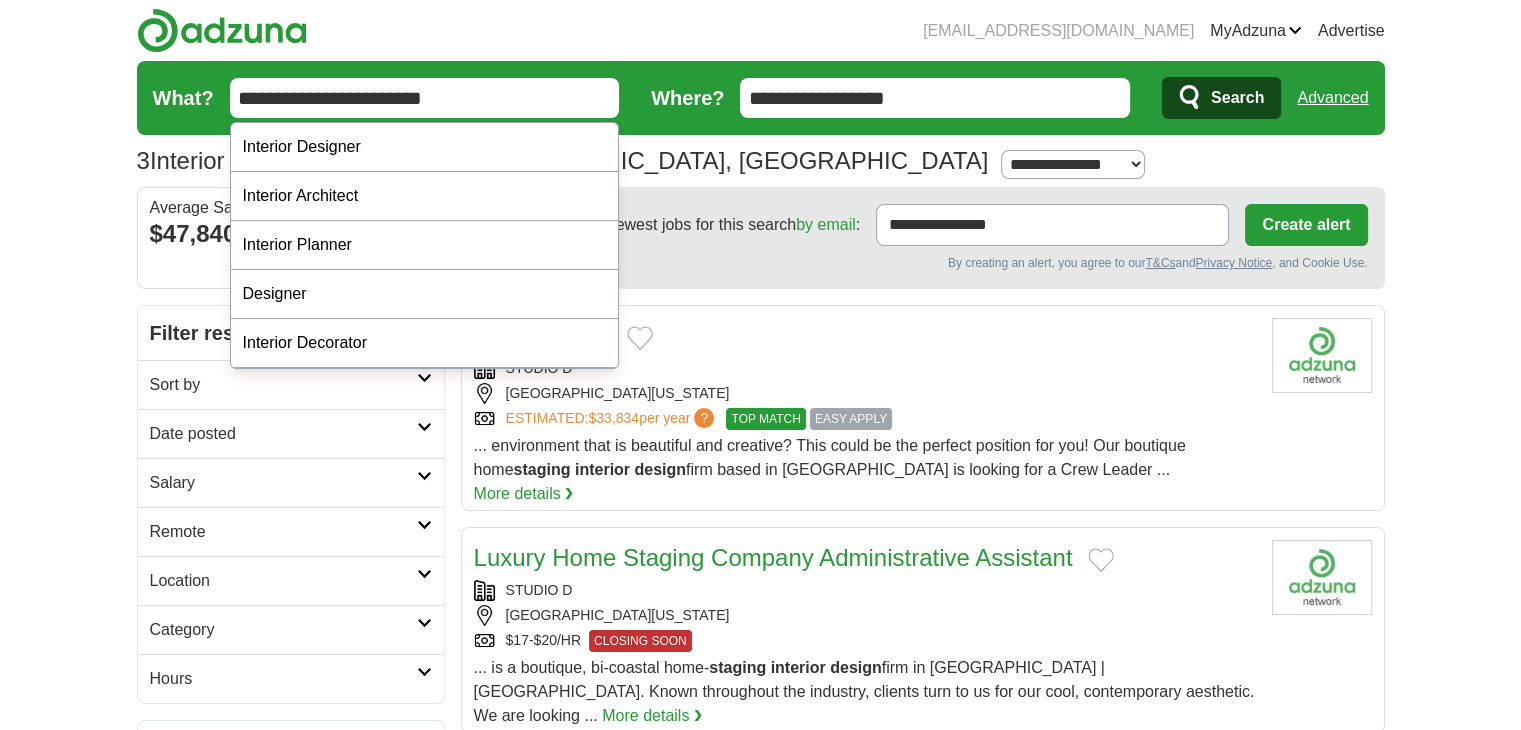 drag, startPoint x: 360, startPoint y: 103, endPoint x: 176, endPoint y: 104, distance: 184.00272 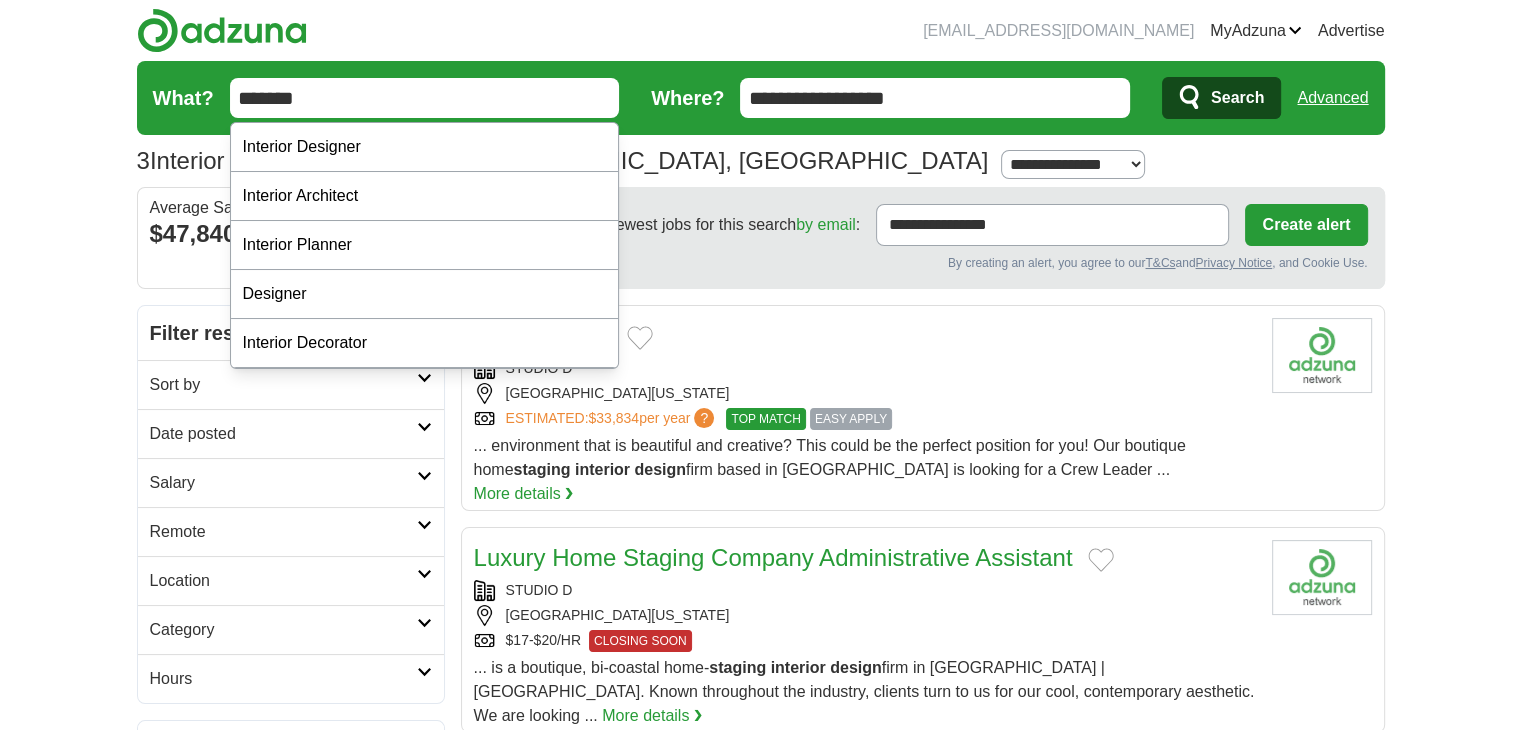 type on "*******" 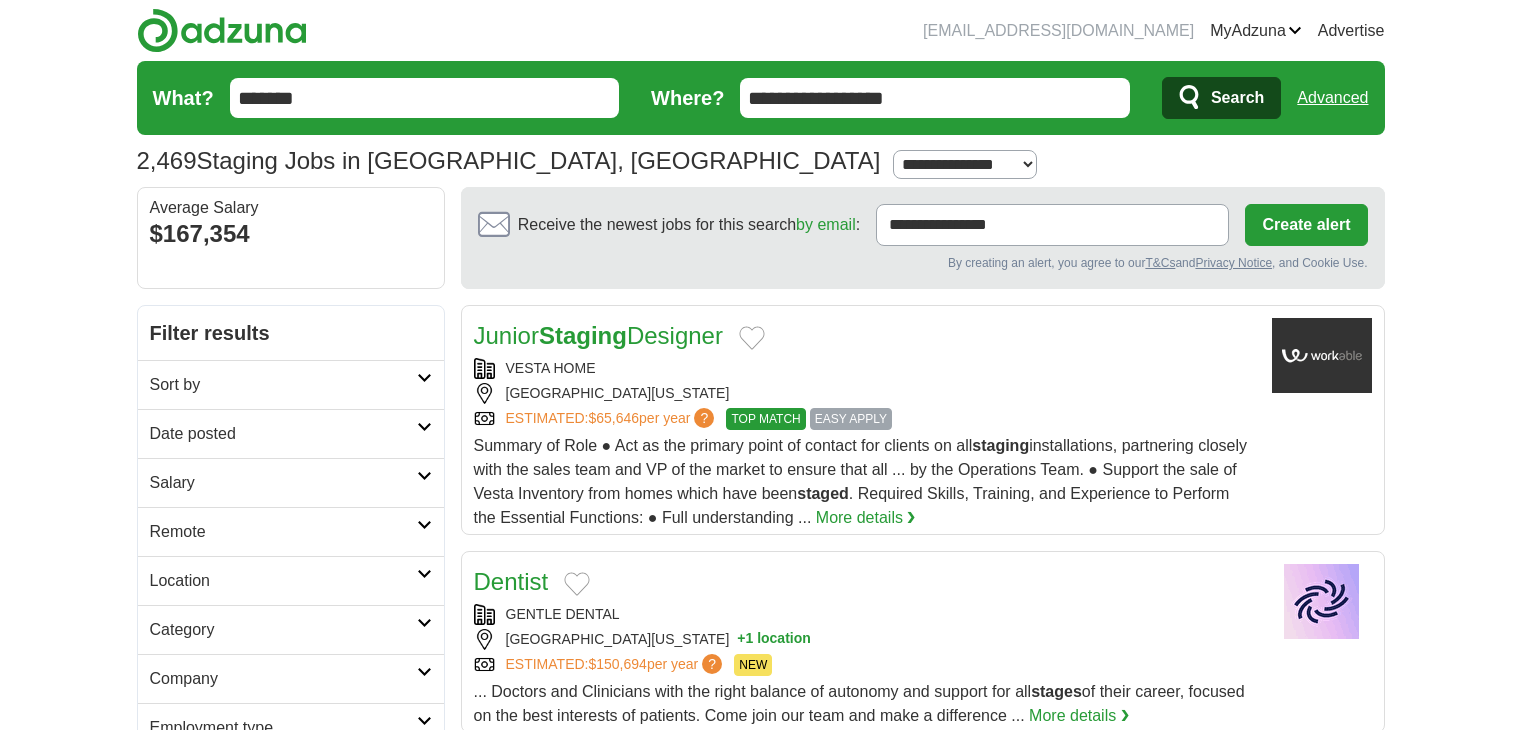 scroll, scrollTop: 0, scrollLeft: 0, axis: both 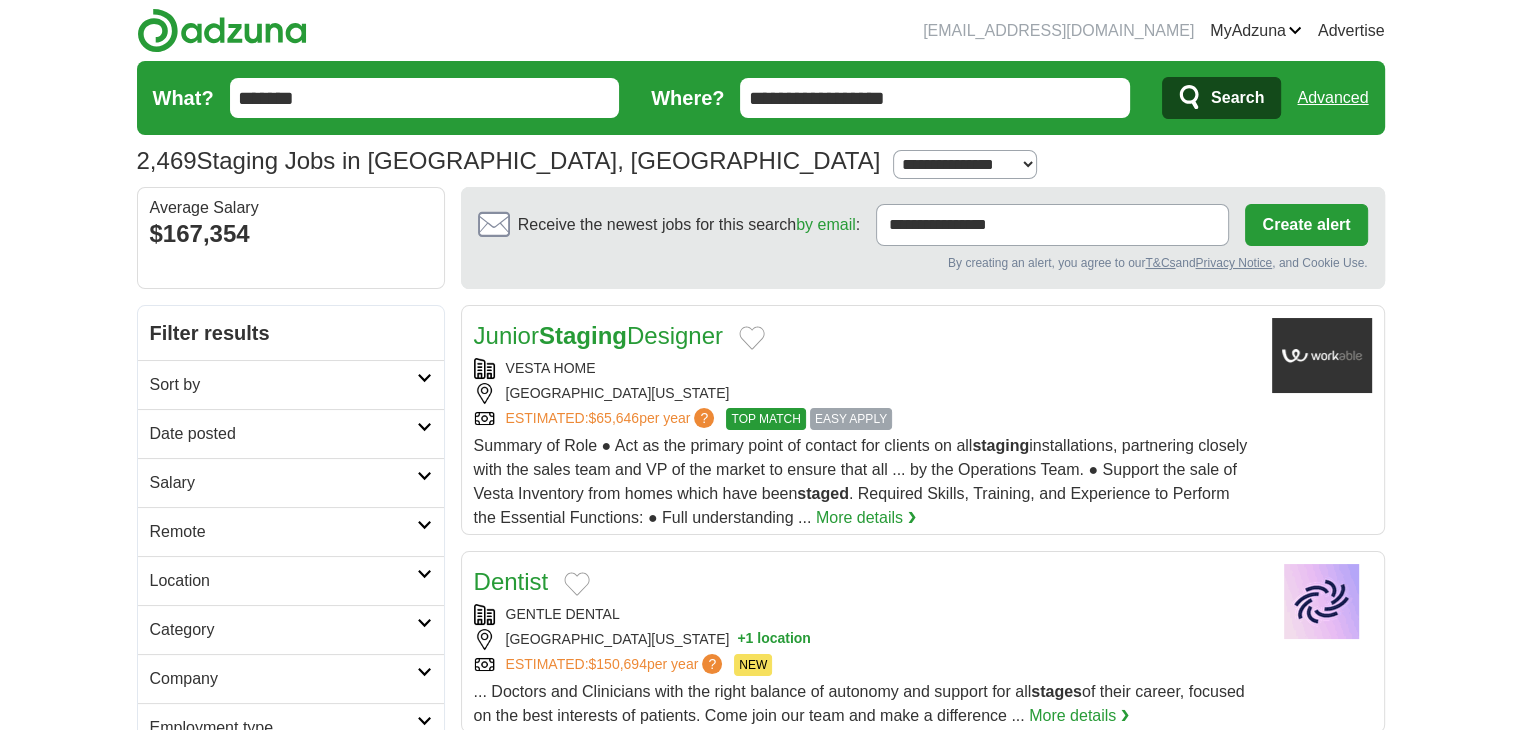 click on "*******" at bounding box center (425, 98) 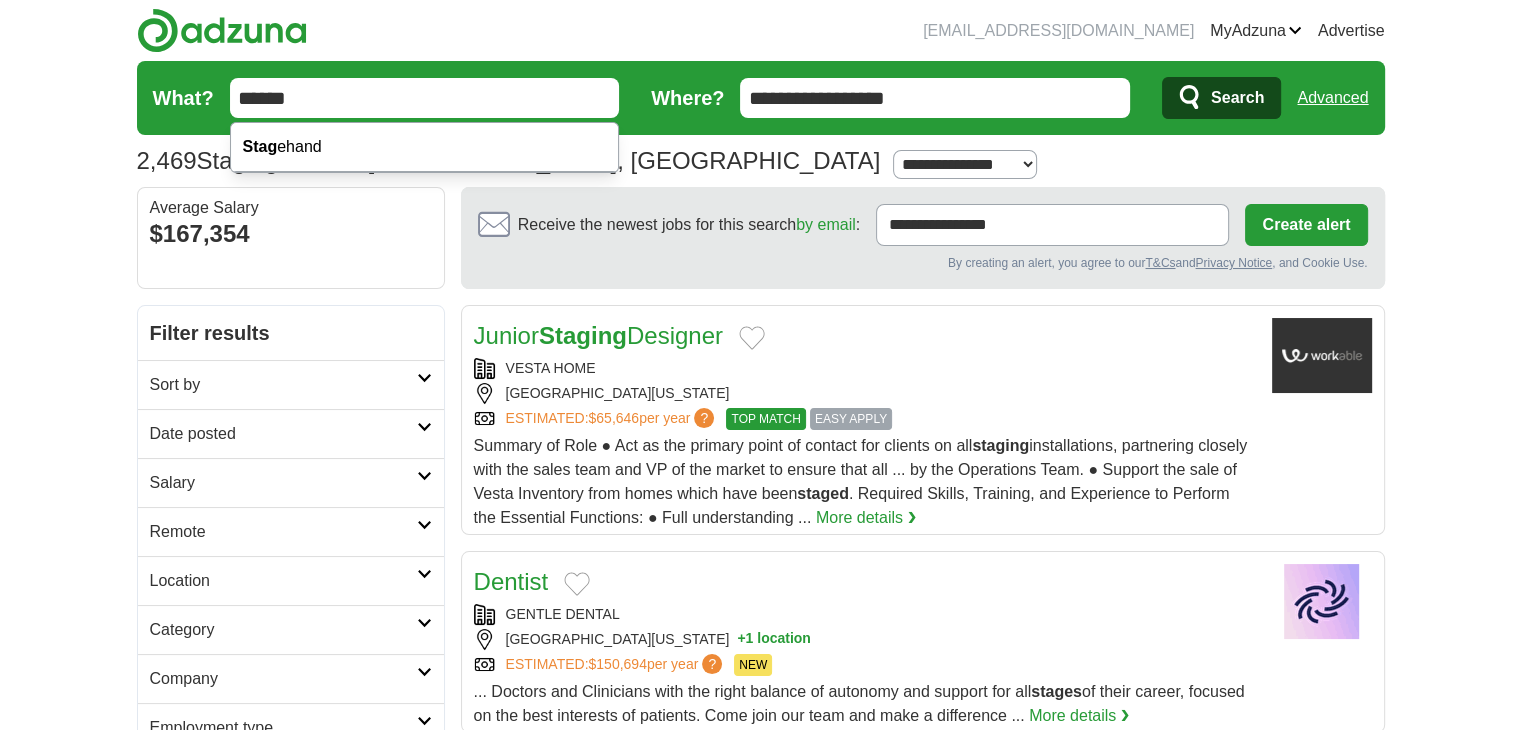 type on "******" 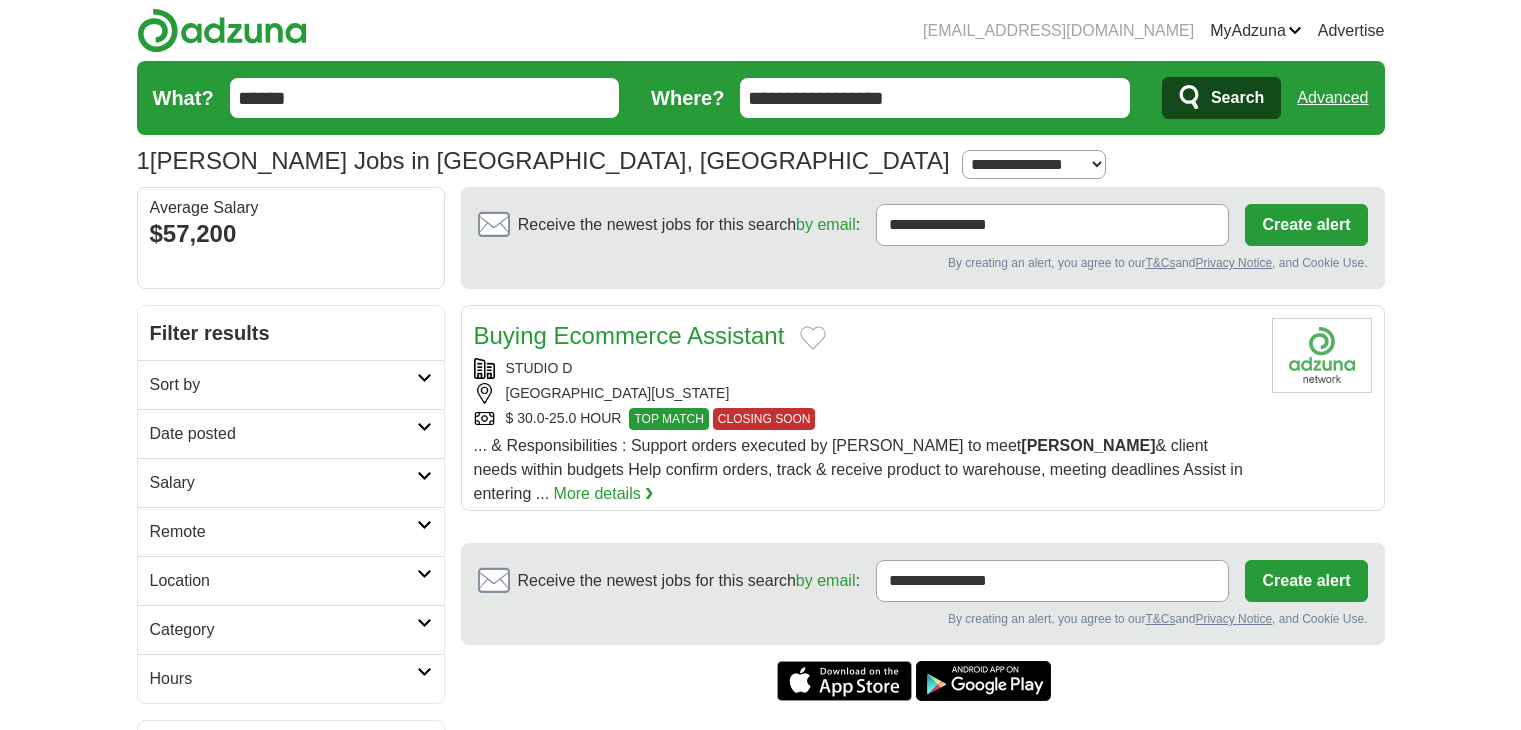scroll, scrollTop: 0, scrollLeft: 0, axis: both 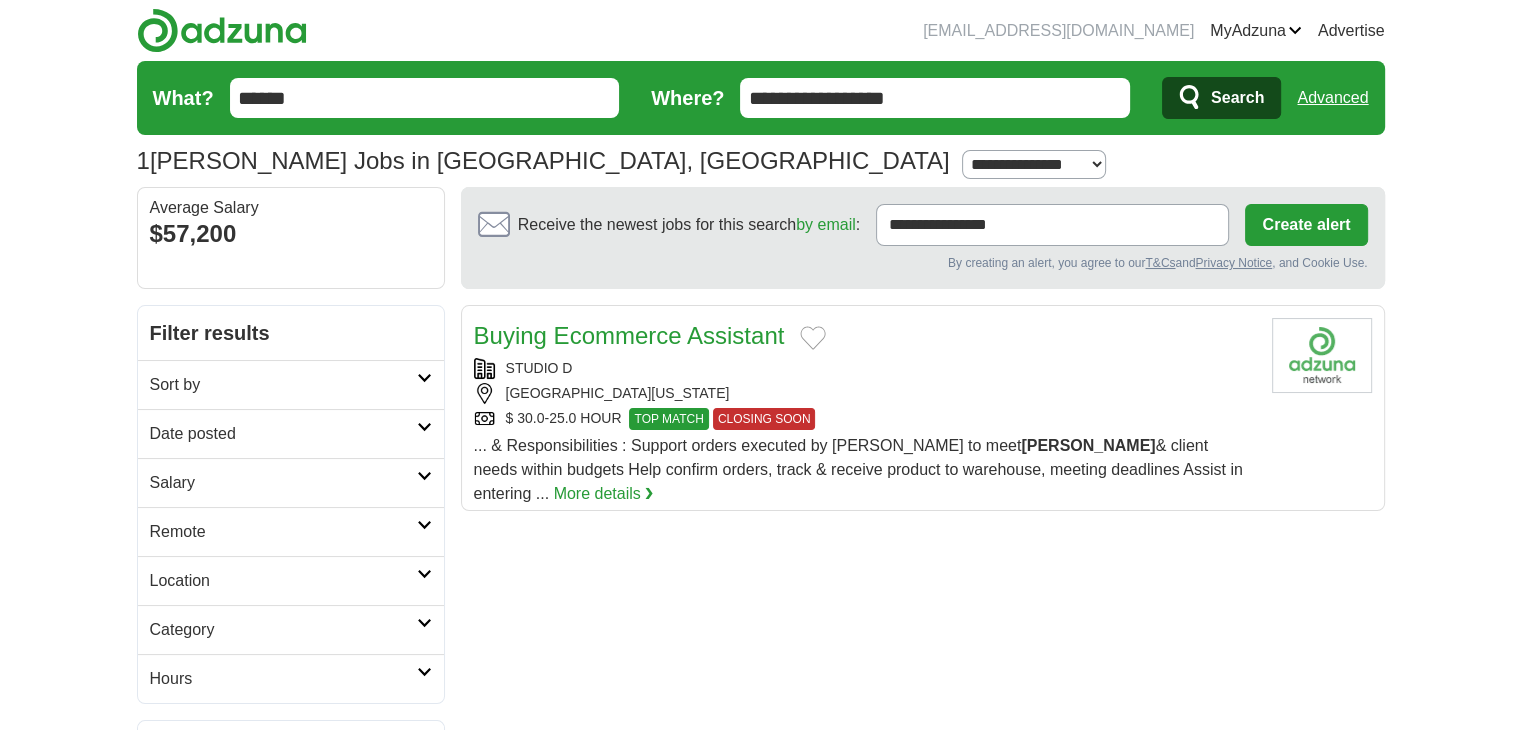 drag, startPoint x: 339, startPoint y: 99, endPoint x: 0, endPoint y: 94, distance: 339.03687 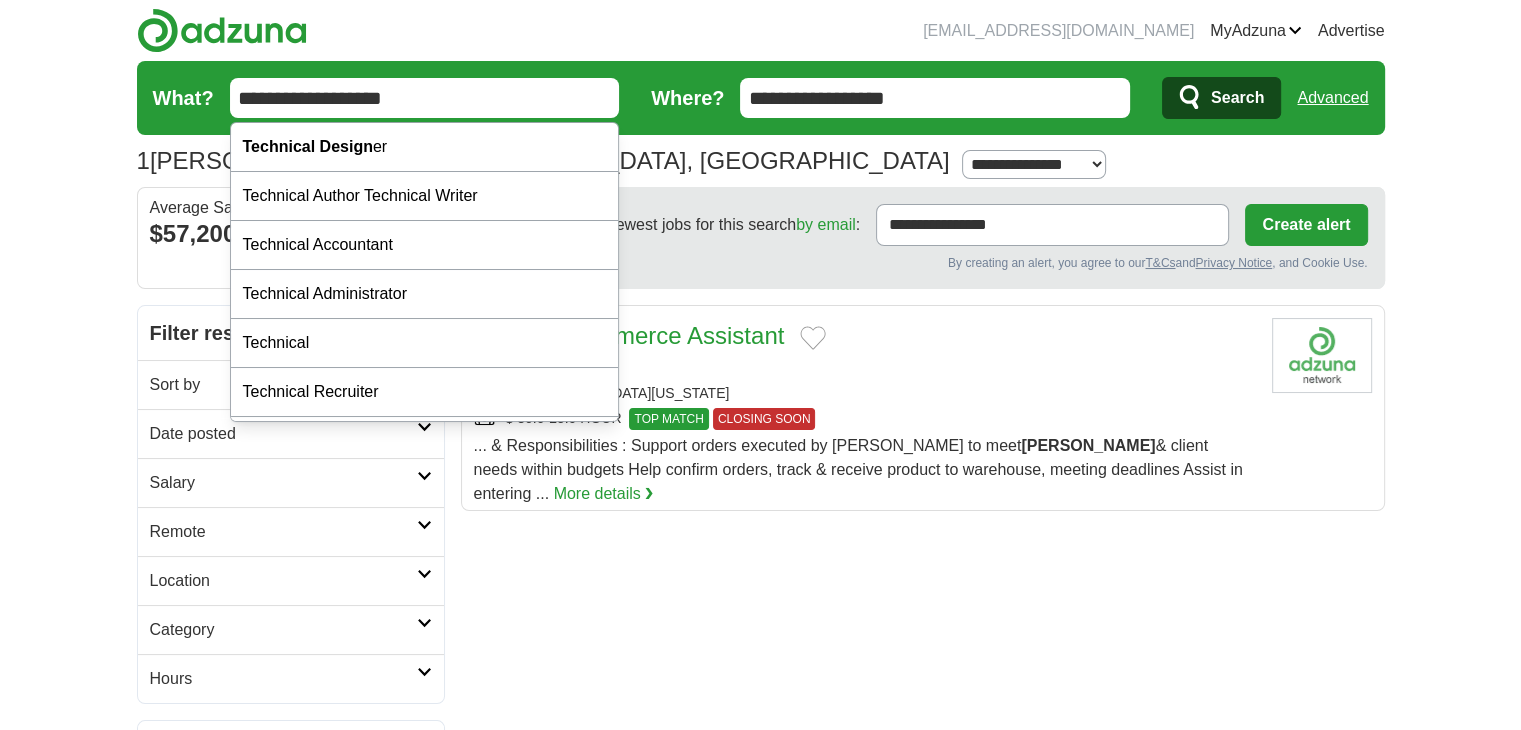 type on "**********" 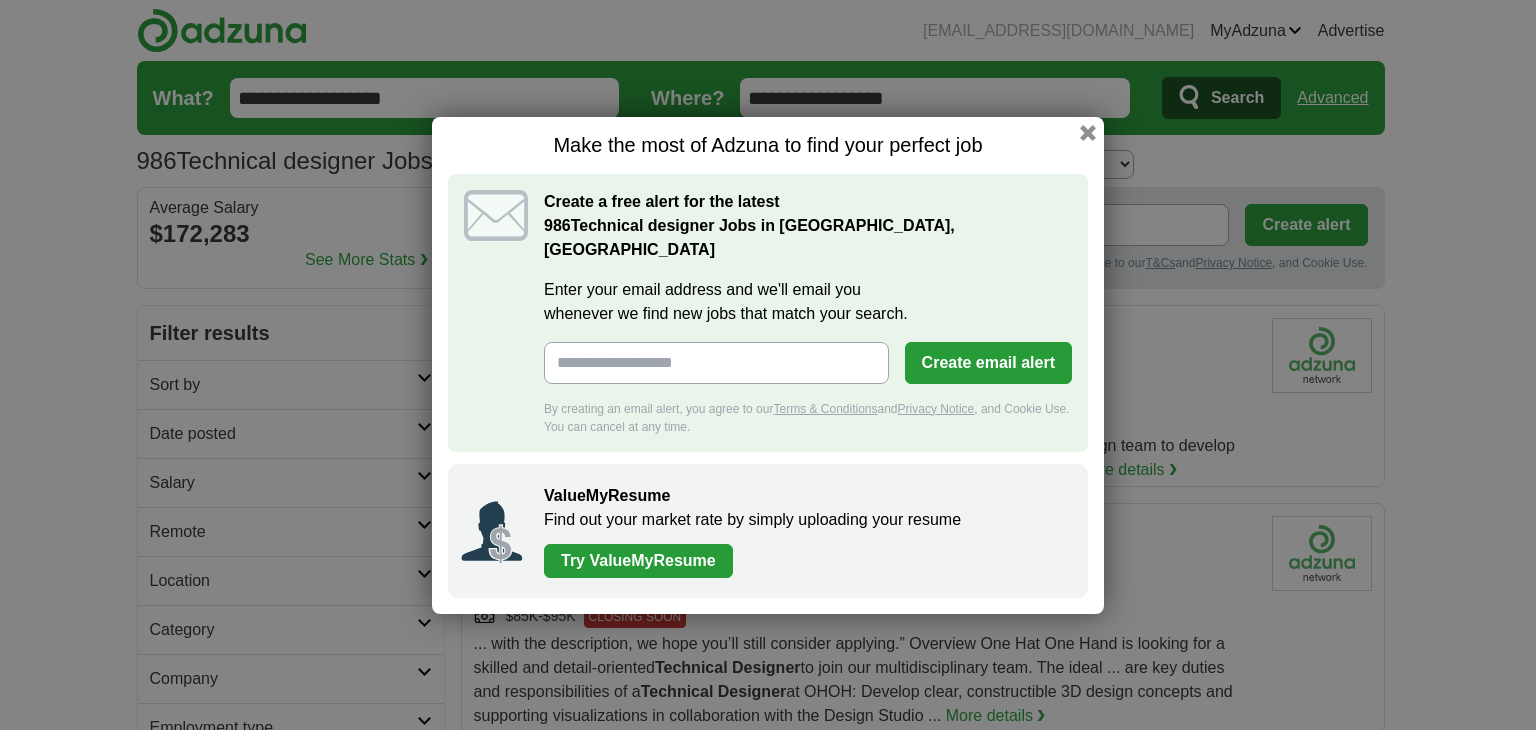scroll, scrollTop: 0, scrollLeft: 0, axis: both 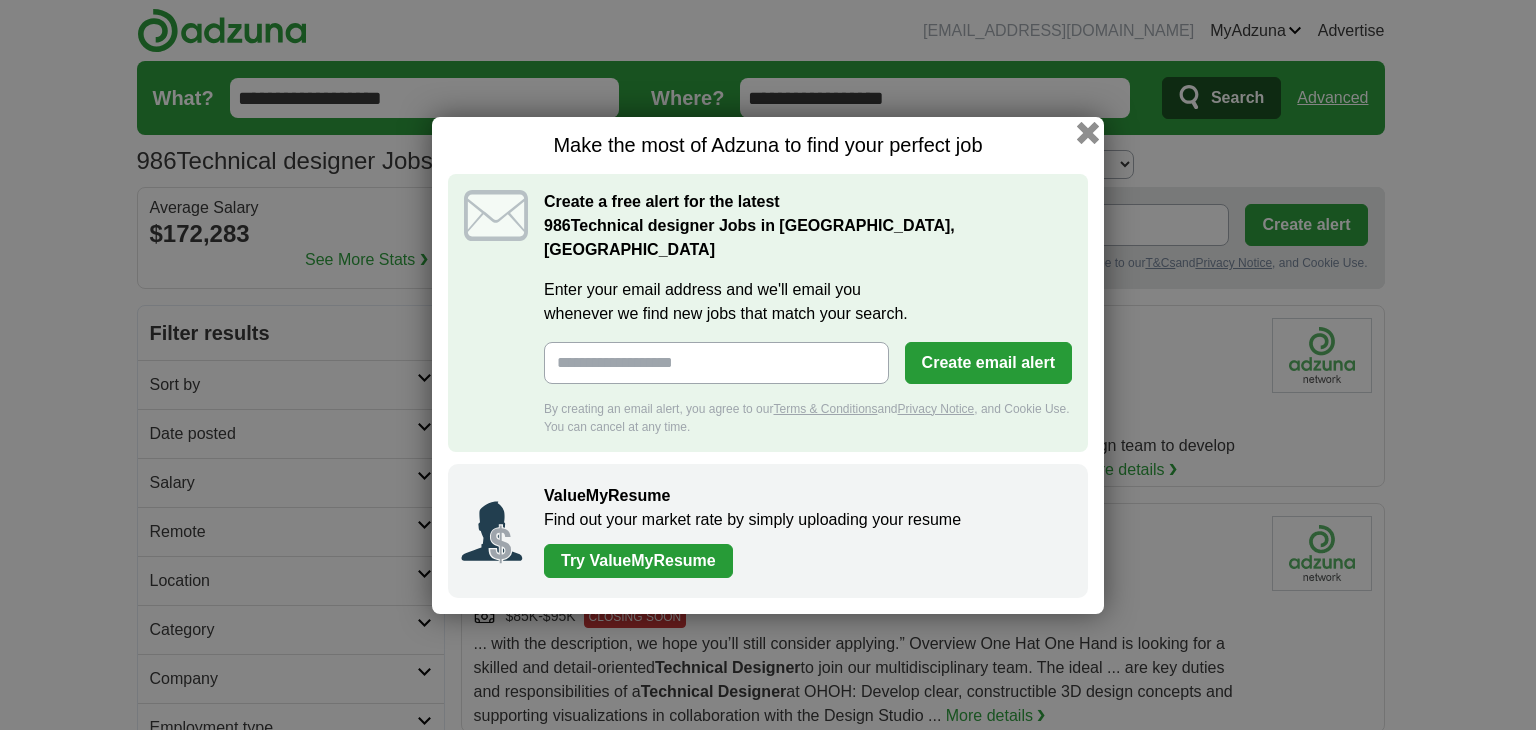 click at bounding box center [1088, 132] 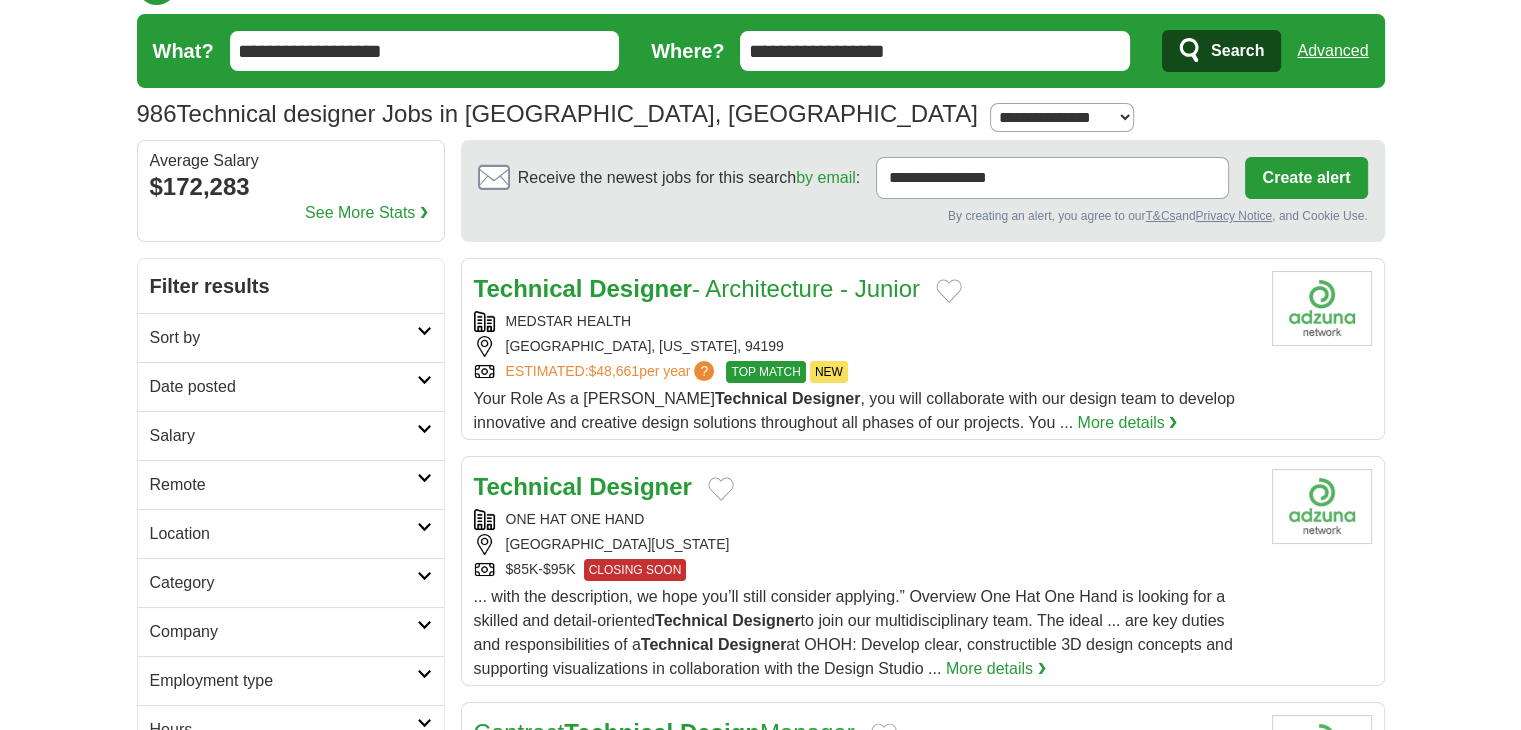 scroll, scrollTop: 0, scrollLeft: 0, axis: both 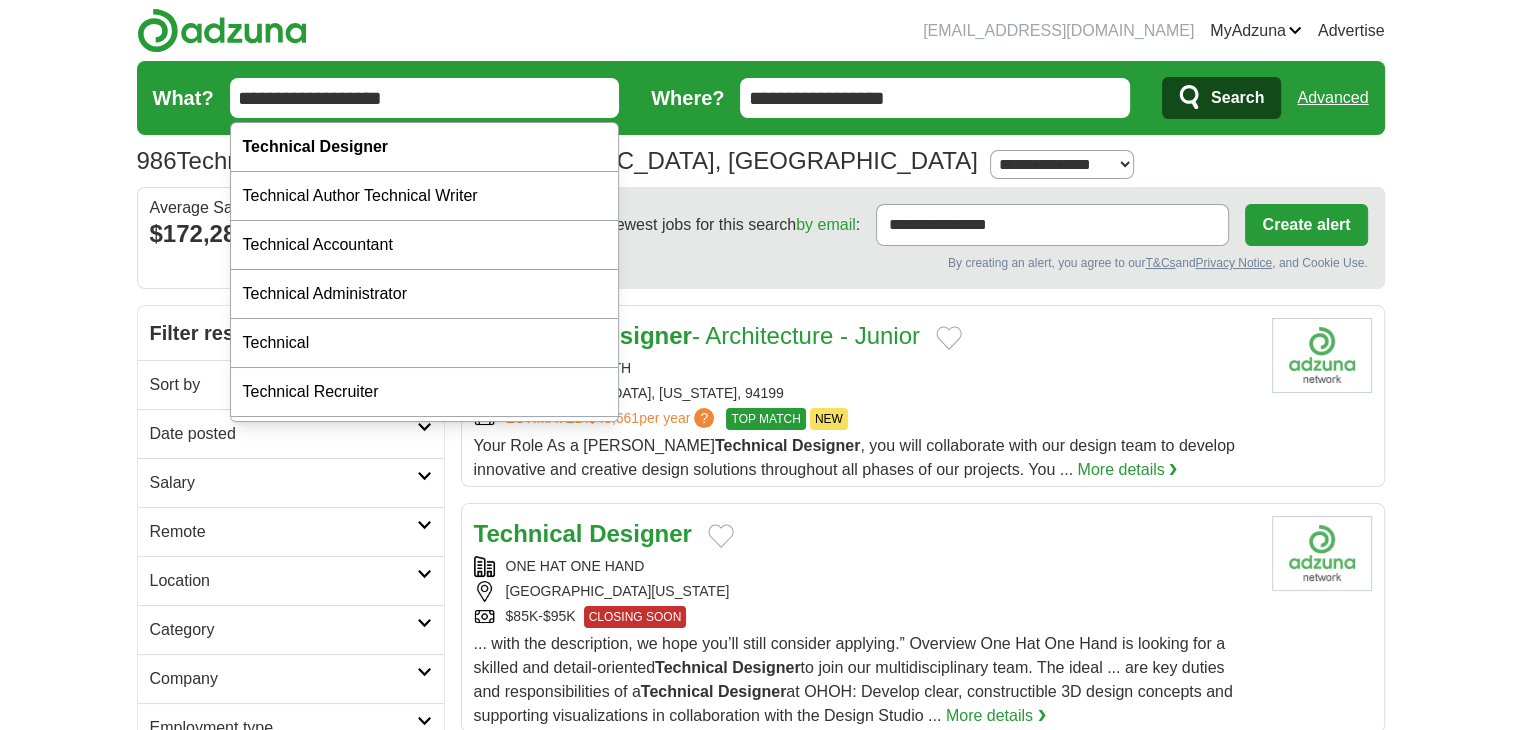 drag, startPoint x: 464, startPoint y: 92, endPoint x: 0, endPoint y: 133, distance: 465.8079 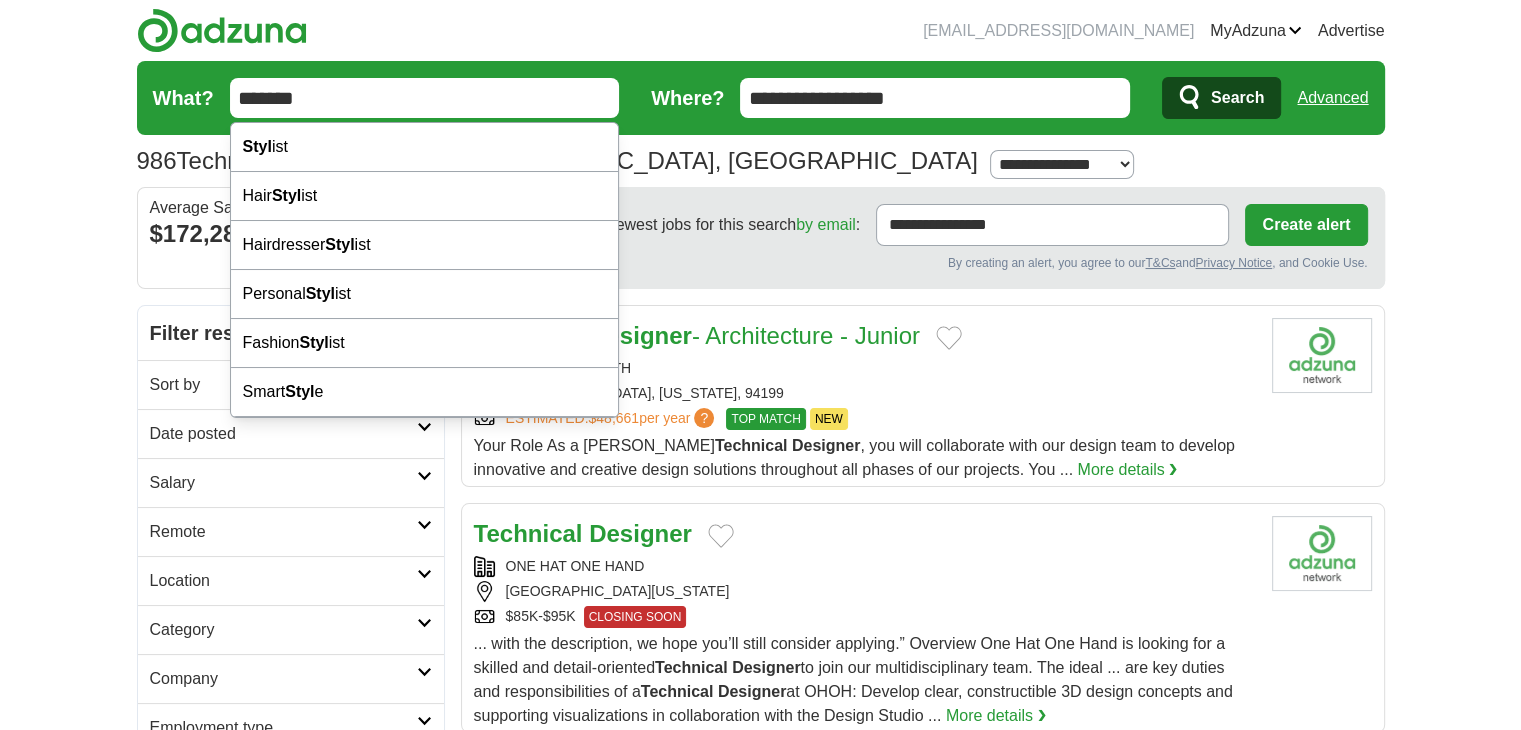 type on "*******" 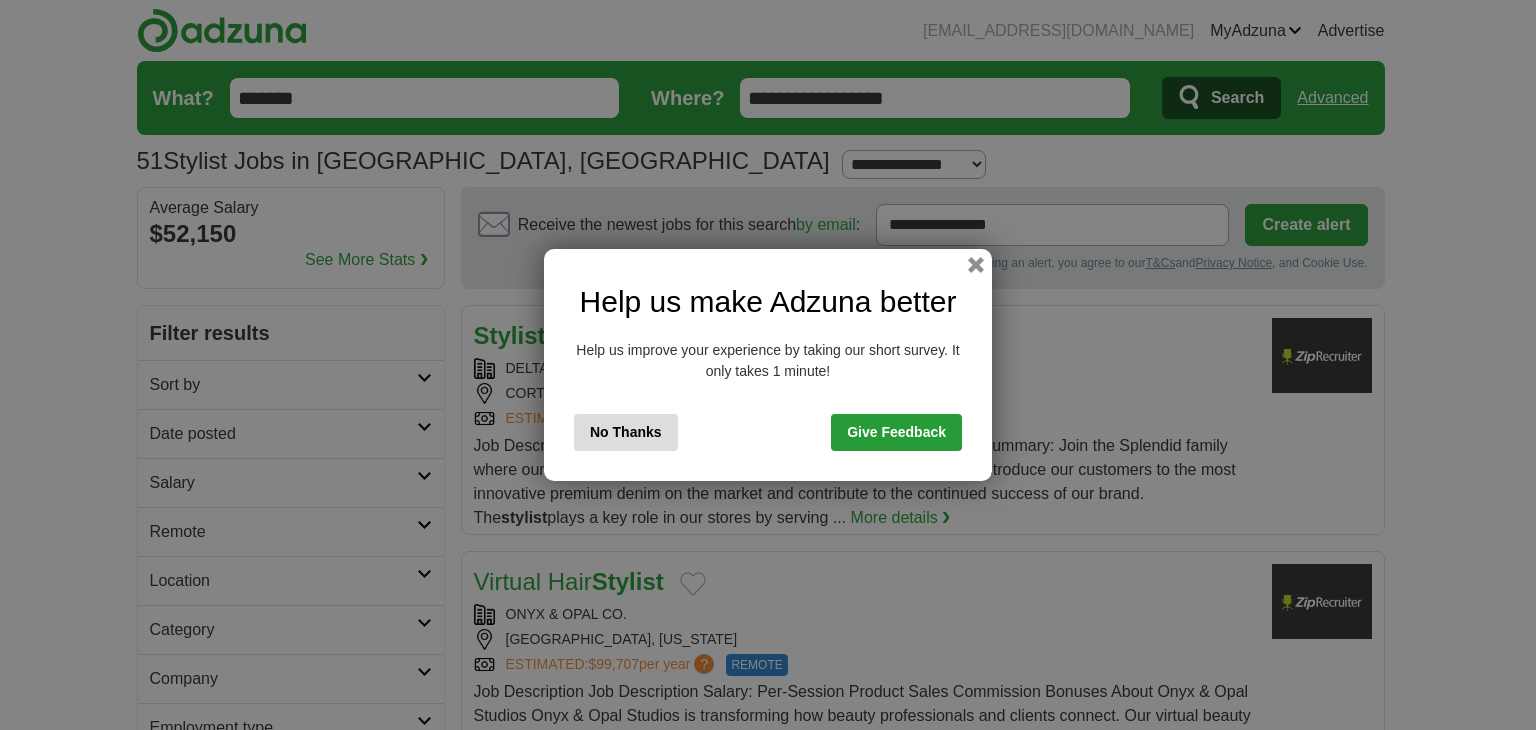scroll, scrollTop: 0, scrollLeft: 0, axis: both 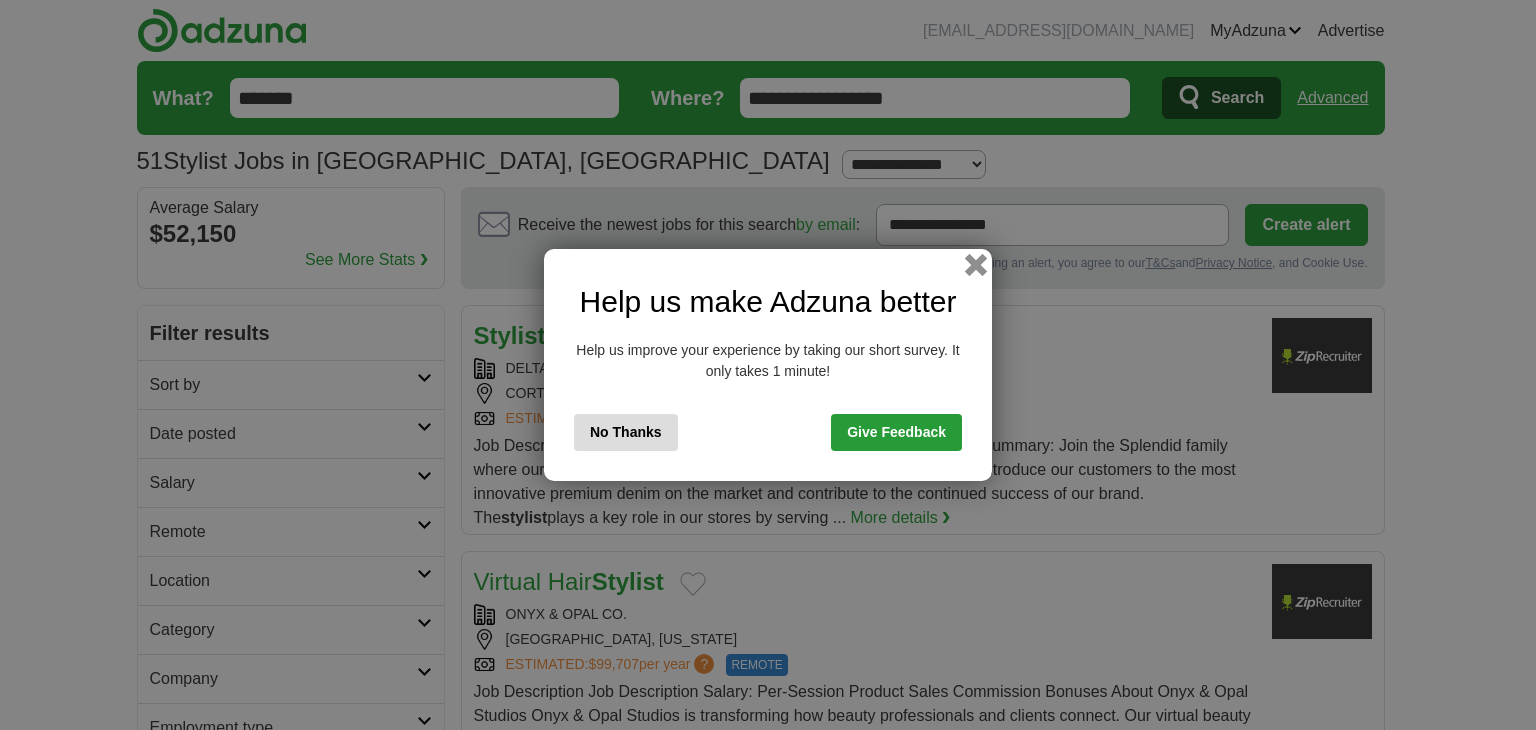 click at bounding box center [976, 265] 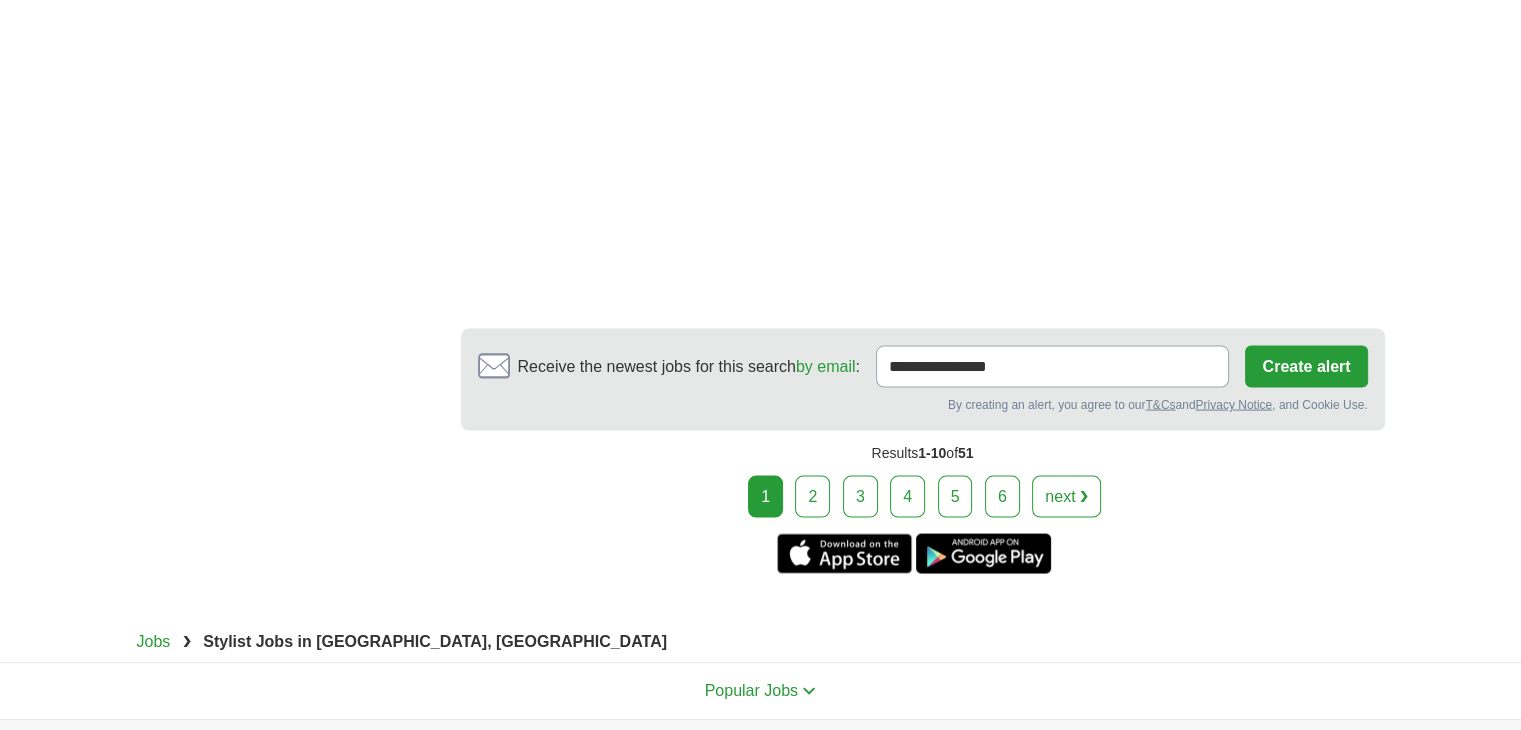 scroll, scrollTop: 4000, scrollLeft: 0, axis: vertical 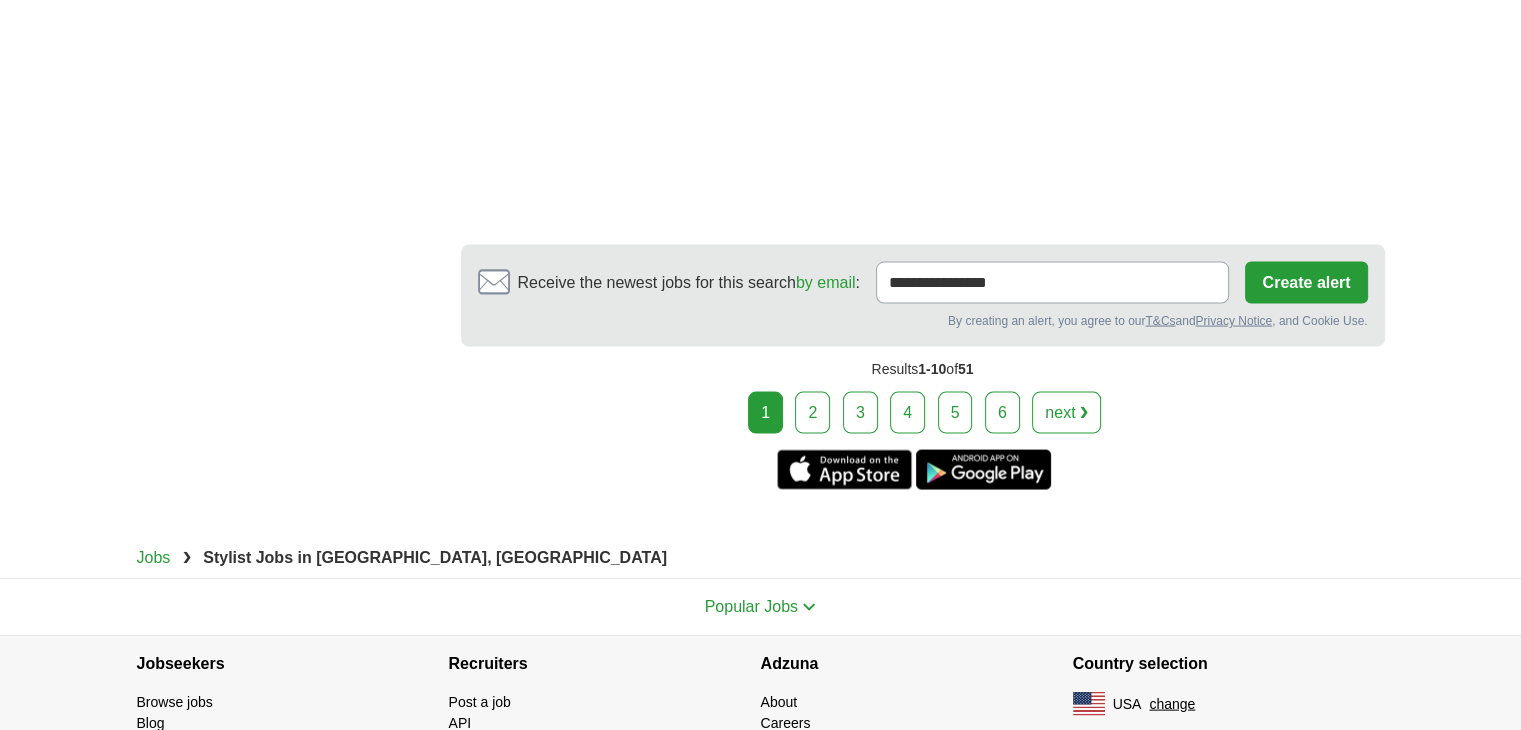 click on "next ❯" at bounding box center (1066, 413) 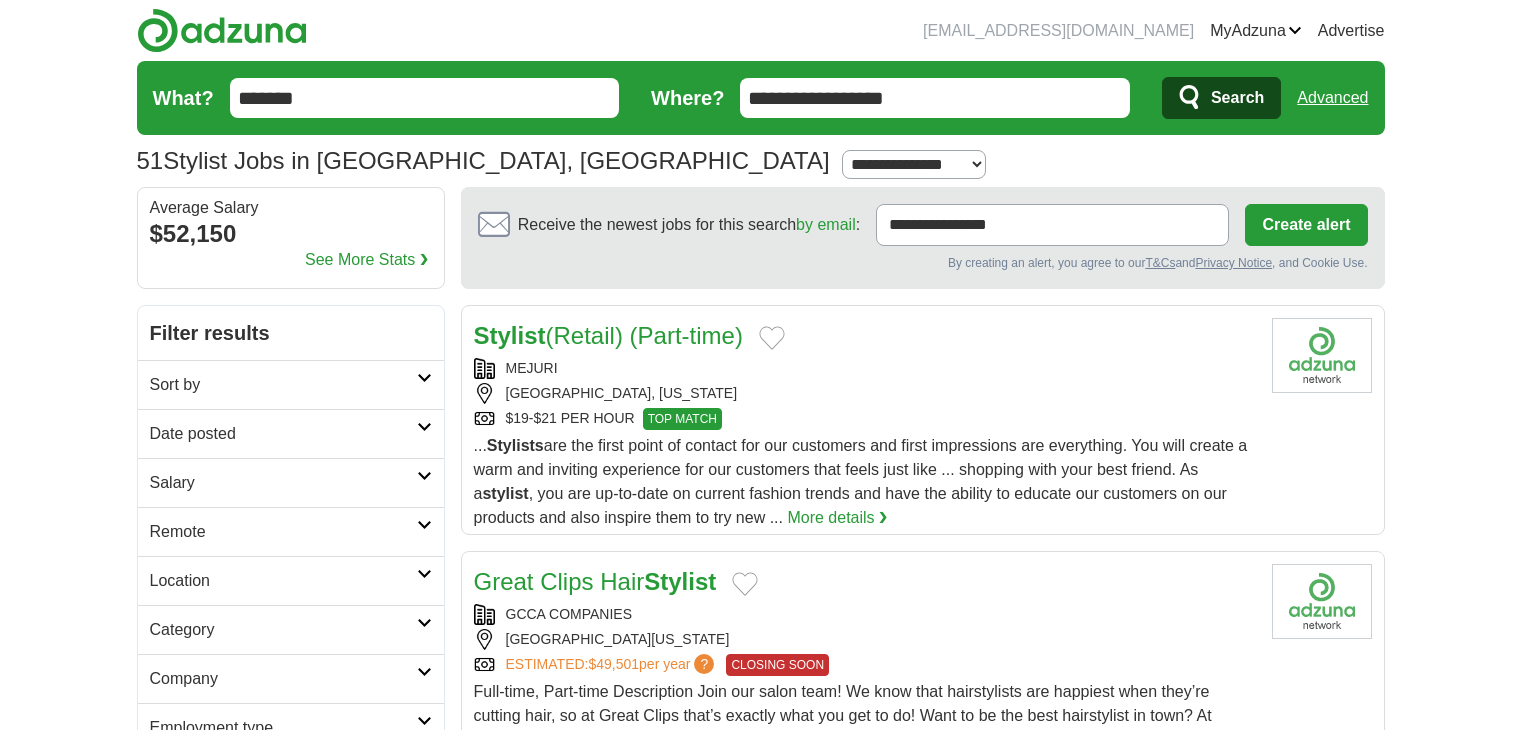 scroll, scrollTop: 0, scrollLeft: 0, axis: both 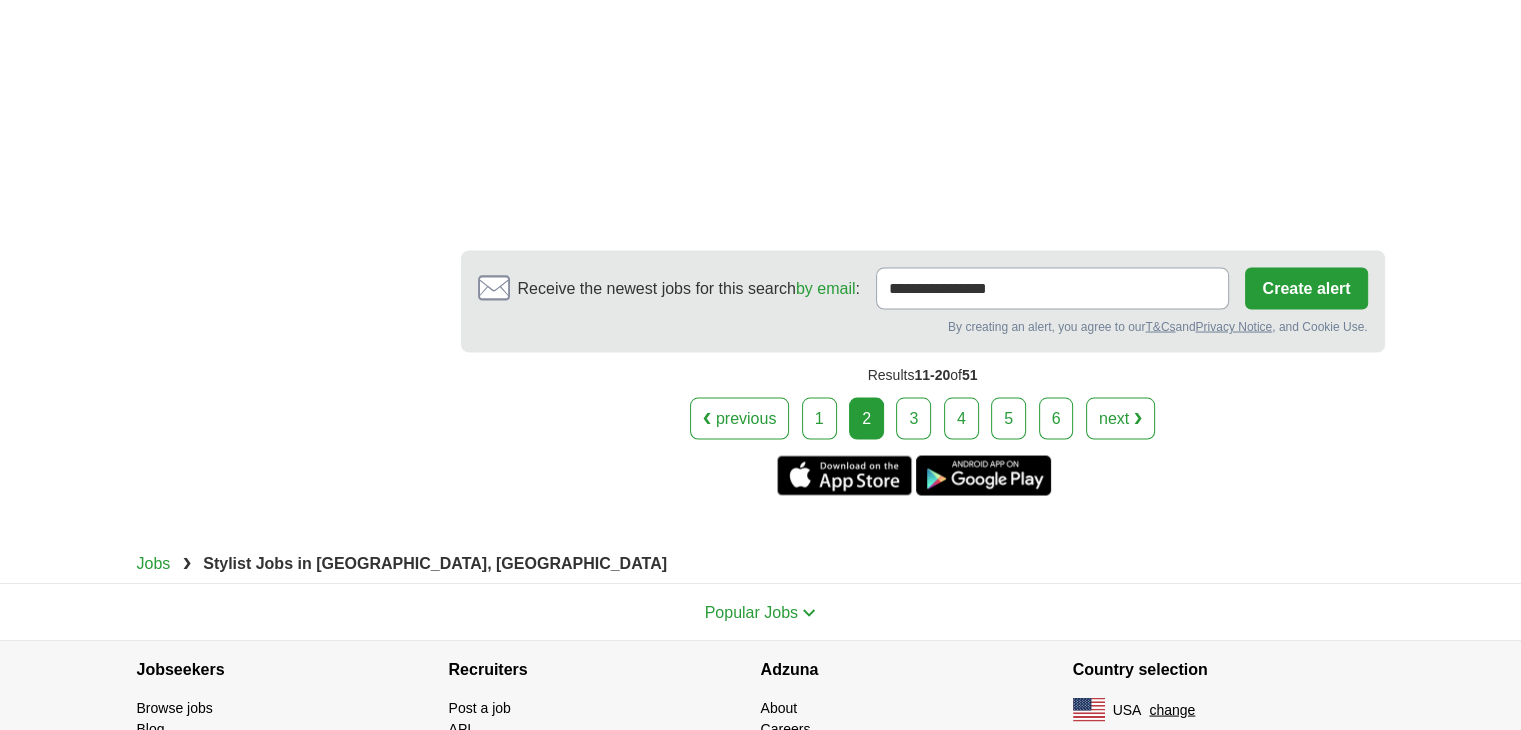 click on "next ❯" at bounding box center (1120, 418) 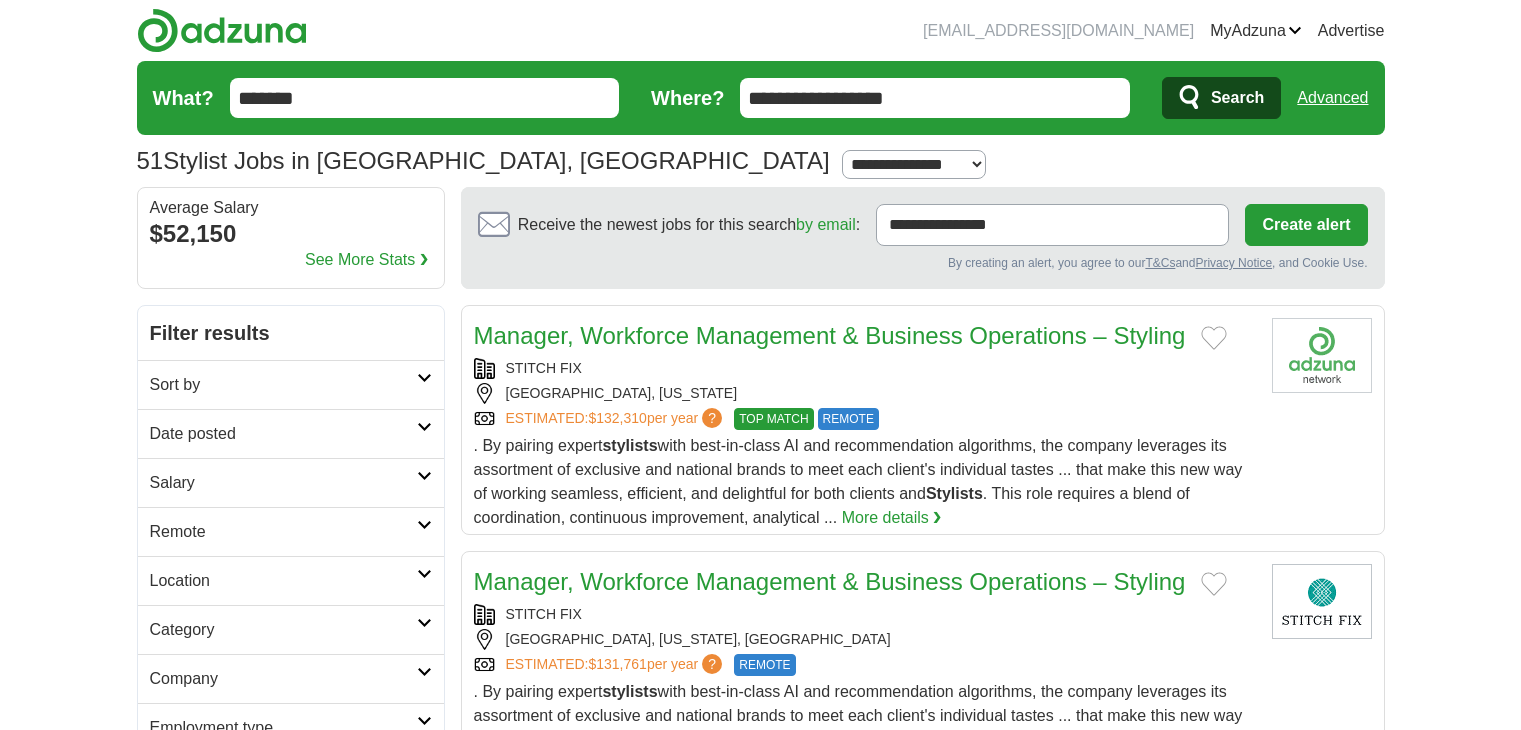 scroll, scrollTop: 0, scrollLeft: 0, axis: both 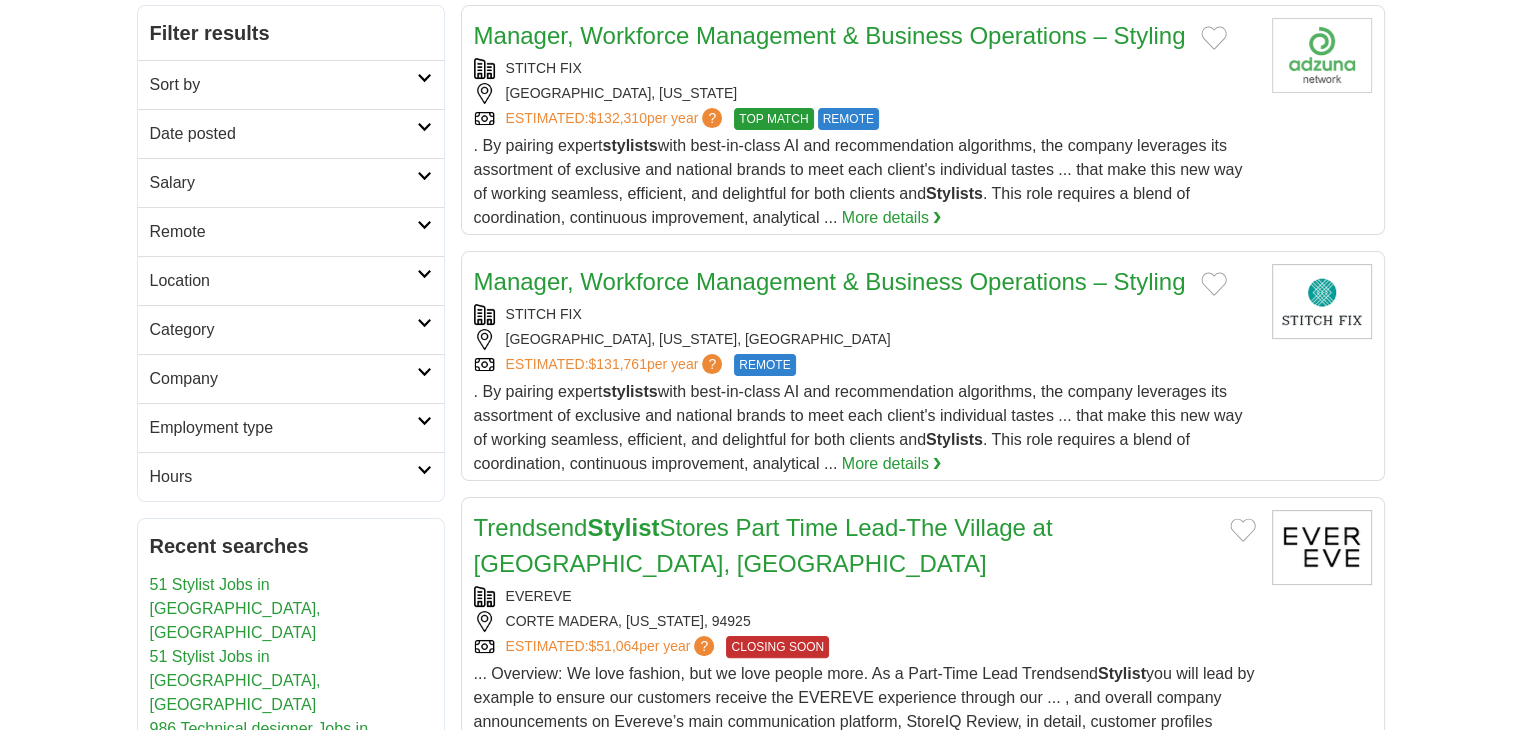 click on "Manager, Workforce Management & Business Operations – Styling" at bounding box center [830, 35] 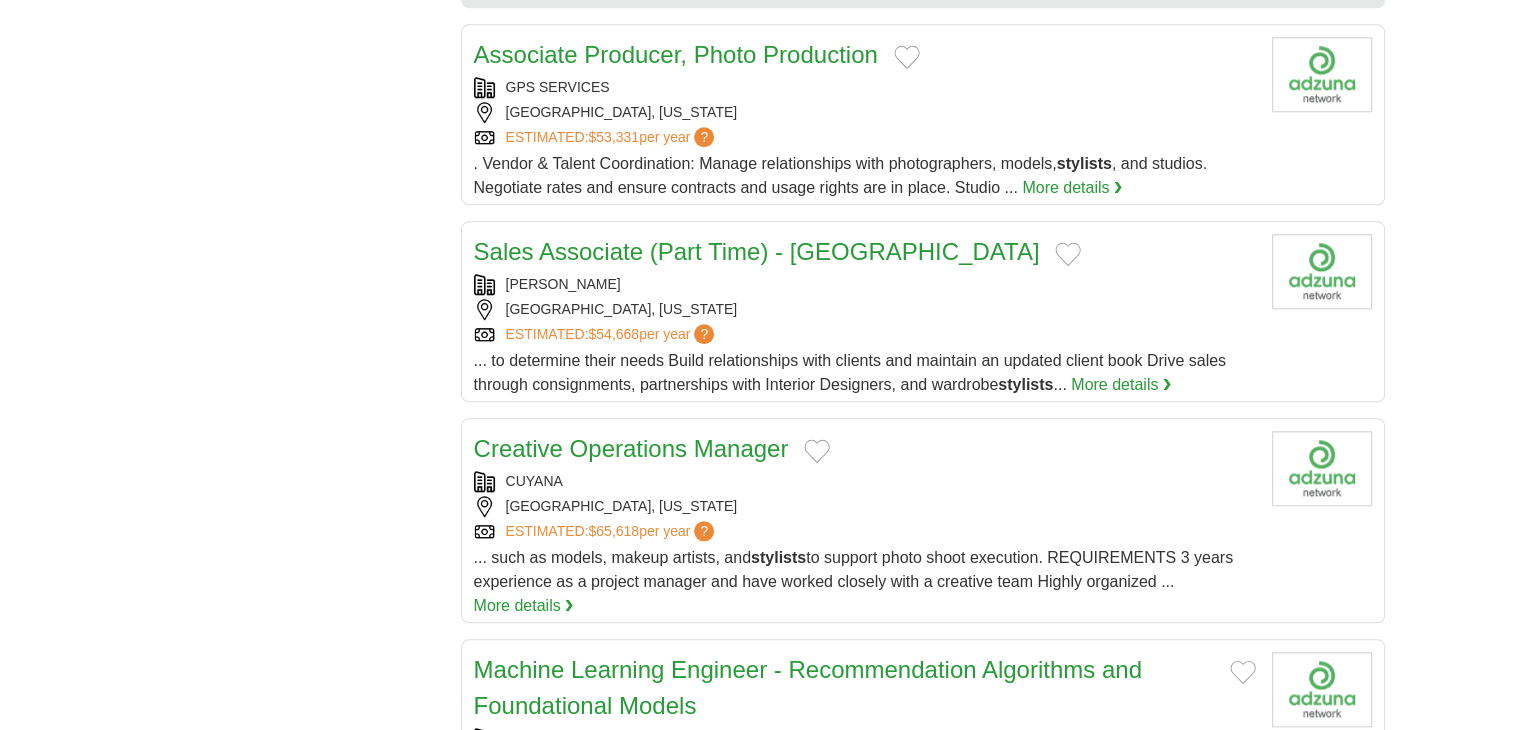 scroll, scrollTop: 2000, scrollLeft: 0, axis: vertical 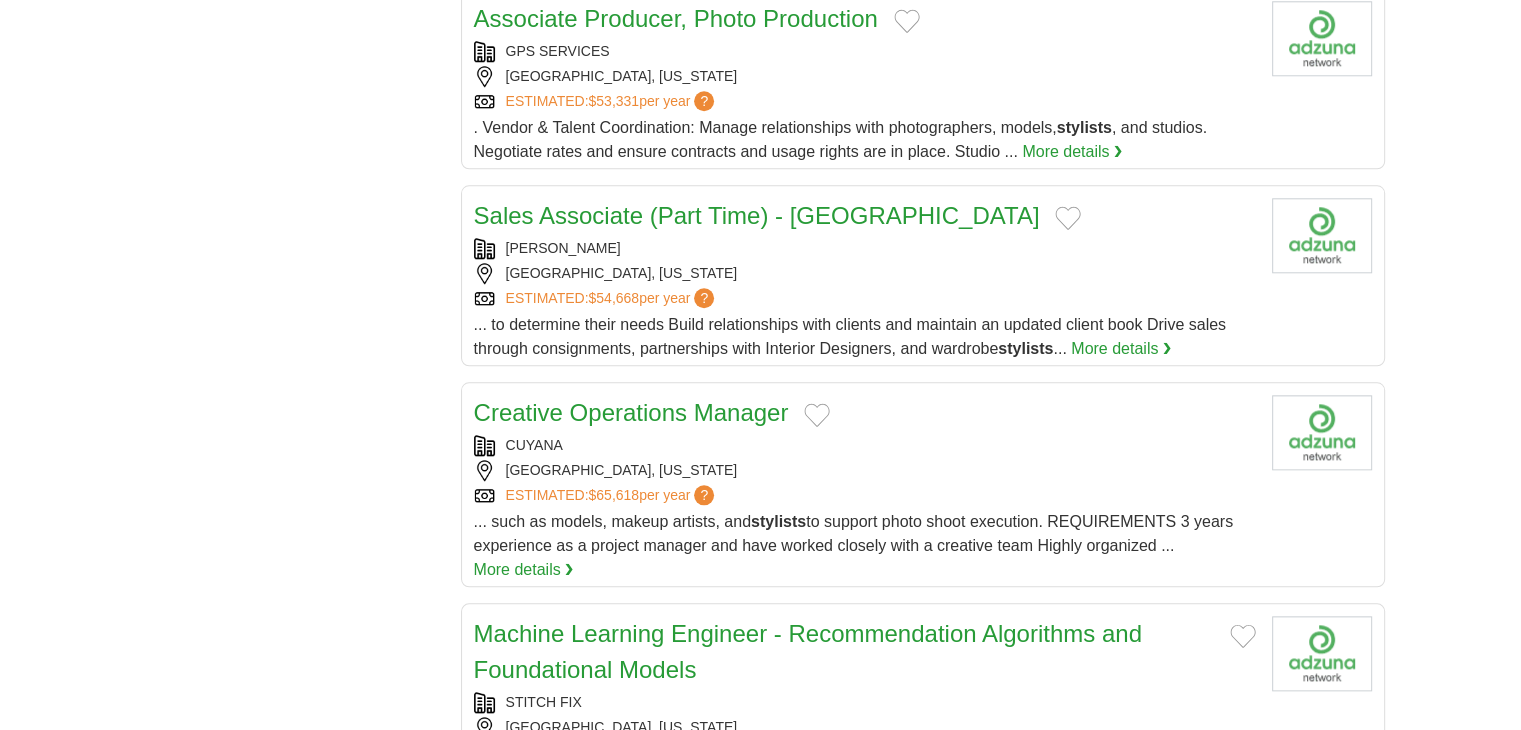 click on "...  such as models, makeup artists, and  stylists  to support photo shoot execution. REQUIREMENTS 3 years experience as a project manager and have worked closely with a creative team Highly organized ...
More details ❯" at bounding box center (865, 546) 